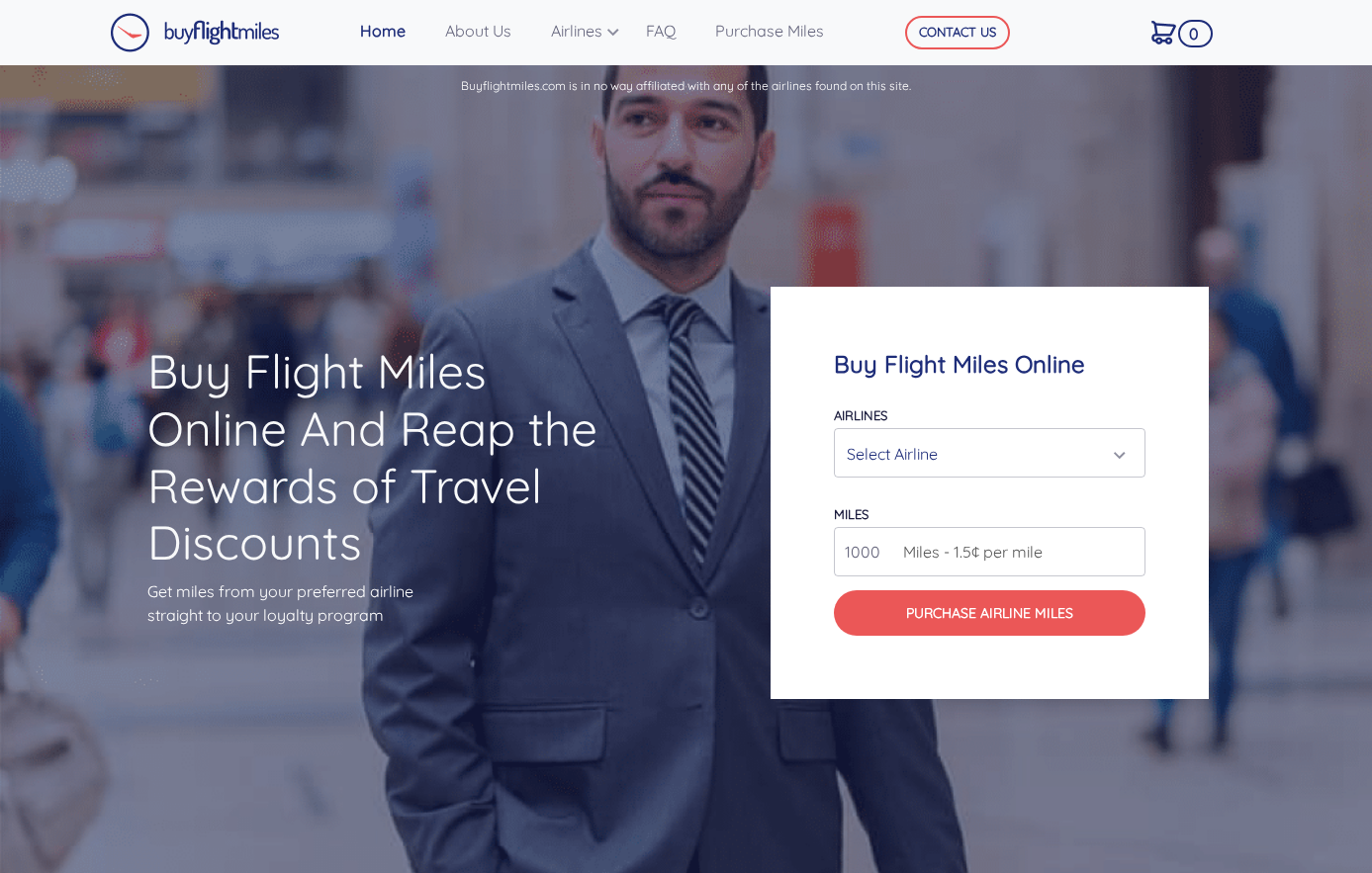 scroll, scrollTop: 0, scrollLeft: 0, axis: both 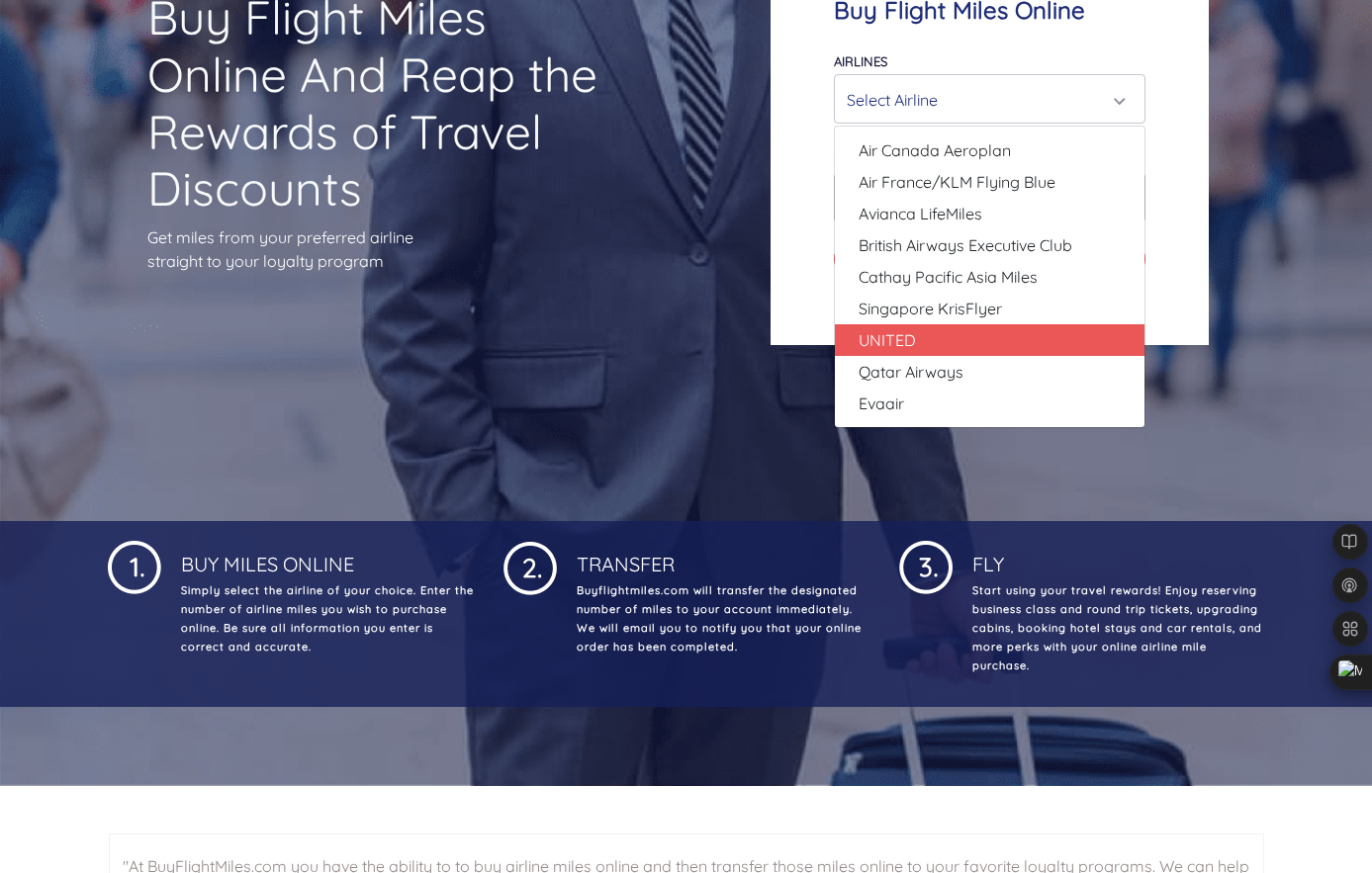 click on "UNITED" at bounding box center (989, 340) 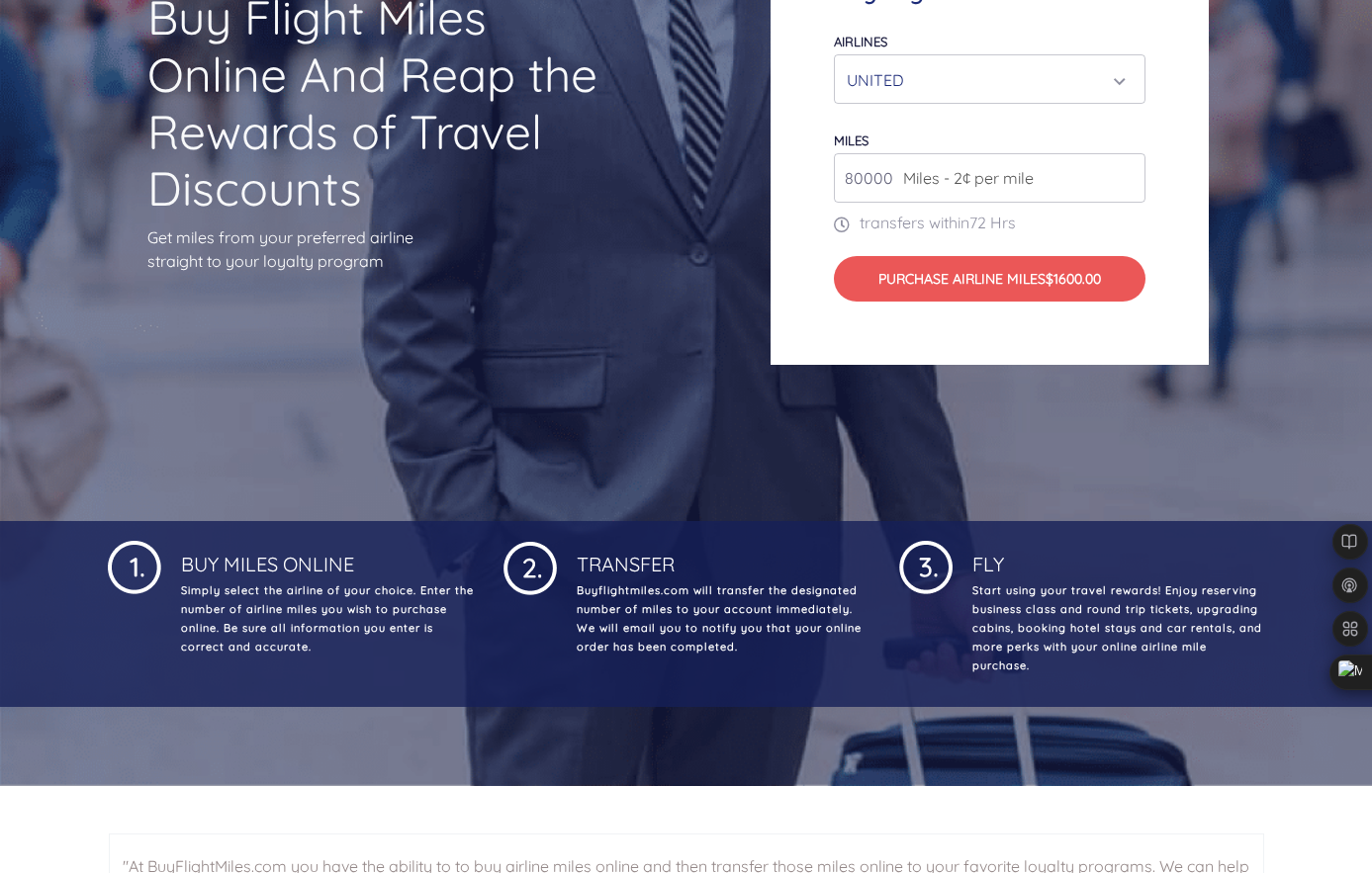 click on "80000" at bounding box center (989, 178) 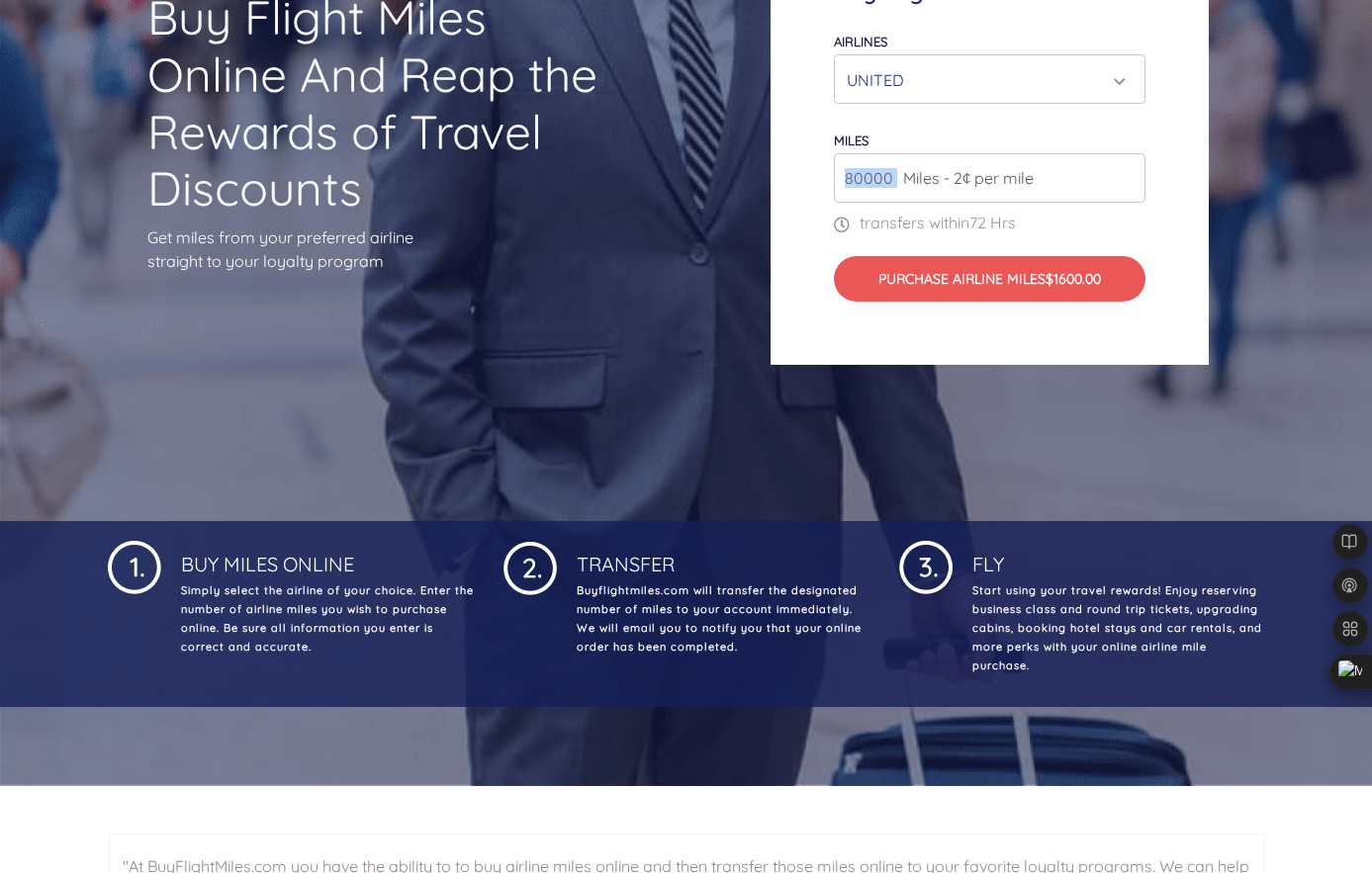 drag, startPoint x: 898, startPoint y: 173, endPoint x: 828, endPoint y: 166, distance: 70.34913 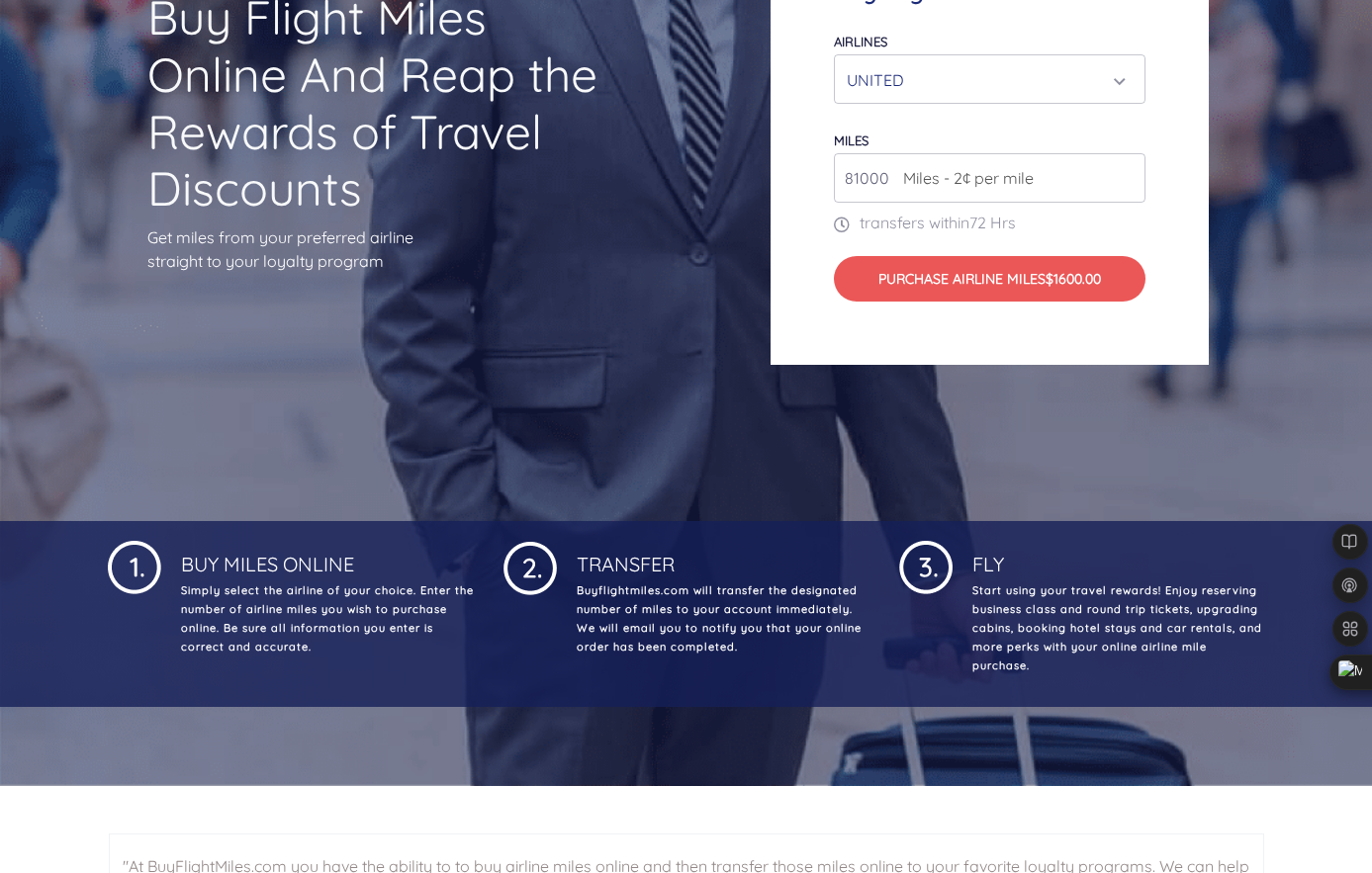 click on "81000" at bounding box center [989, 178] 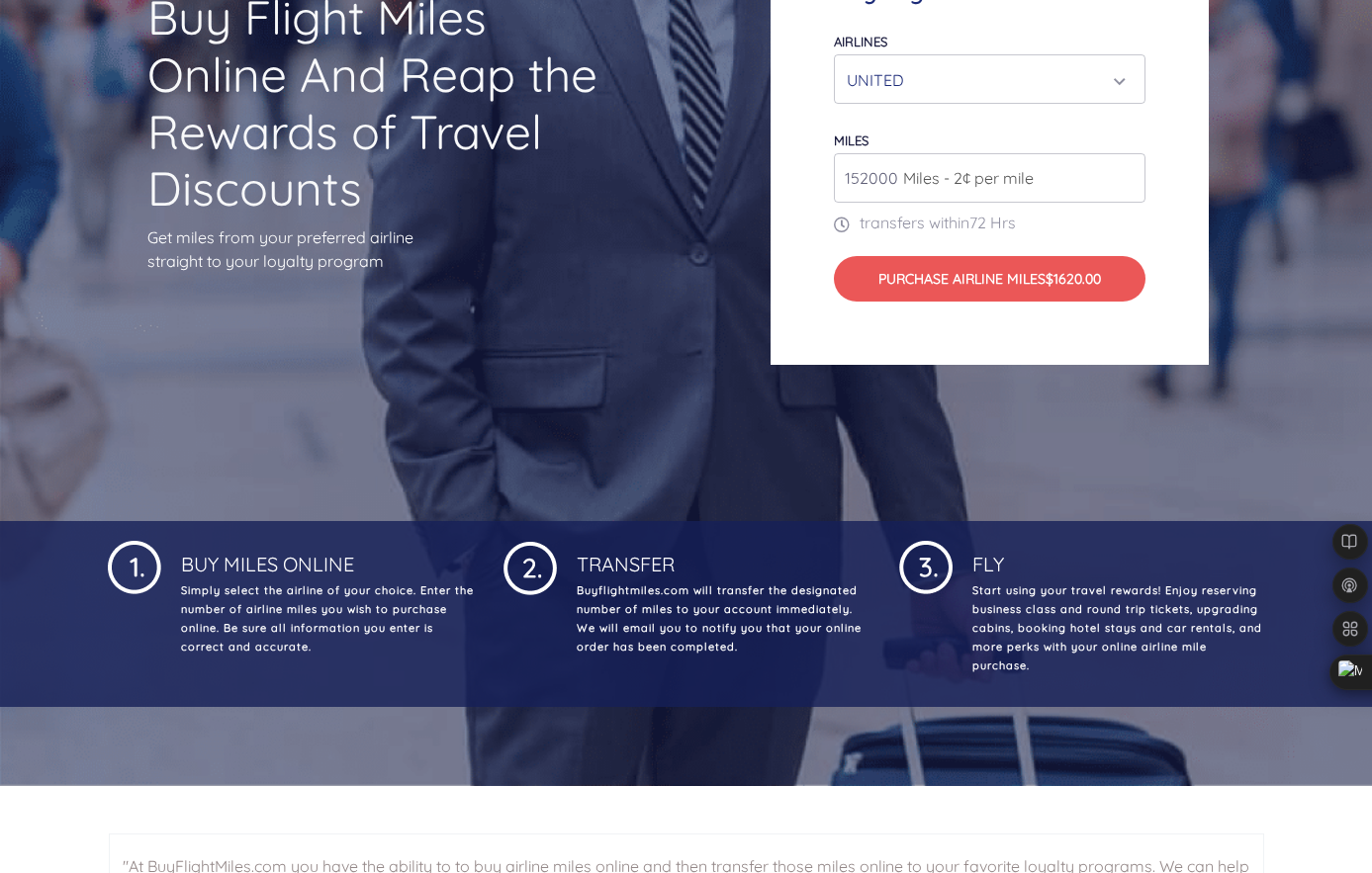 click on "152000" at bounding box center [989, 178] 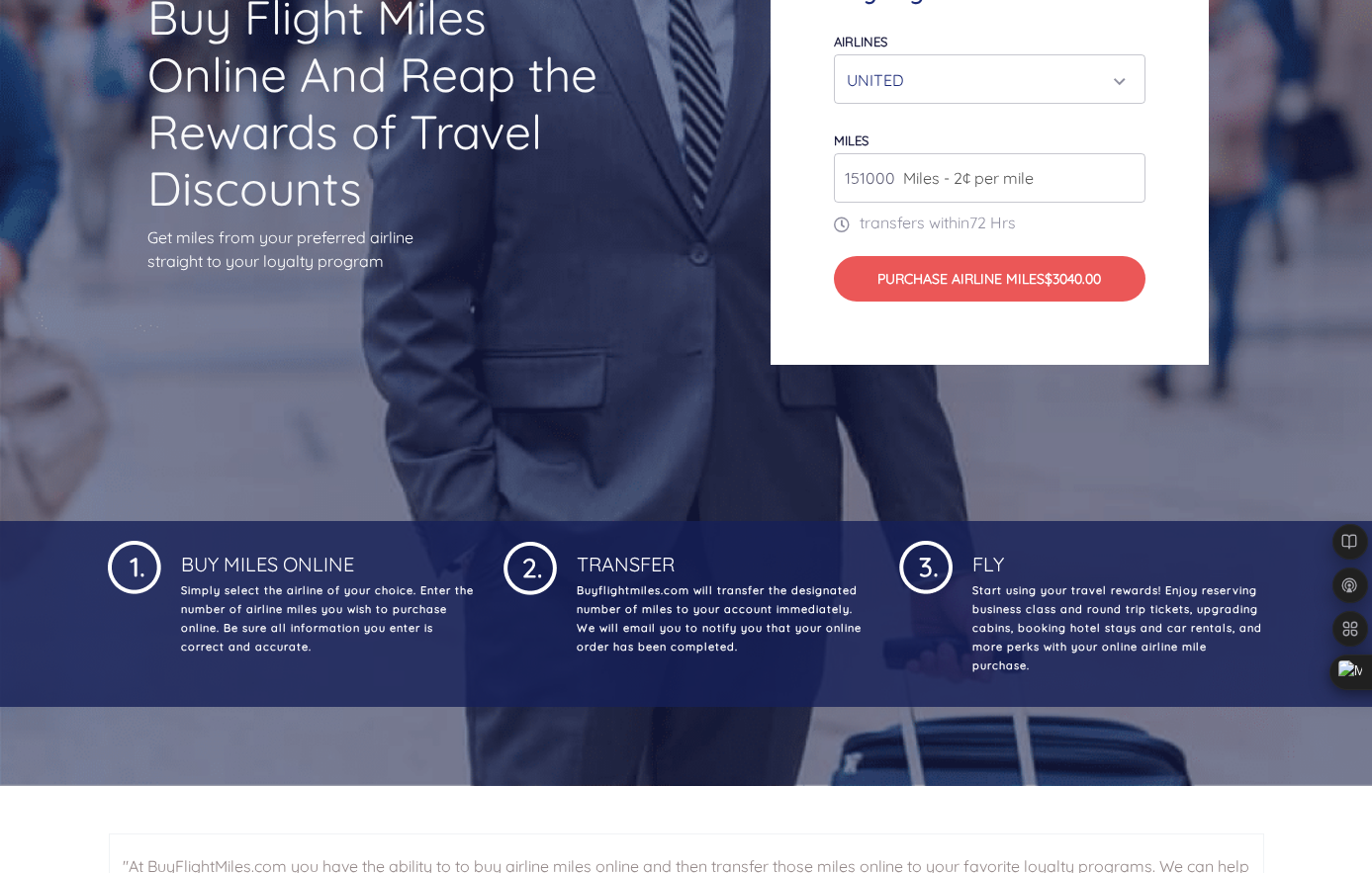 click on "151000" at bounding box center [989, 178] 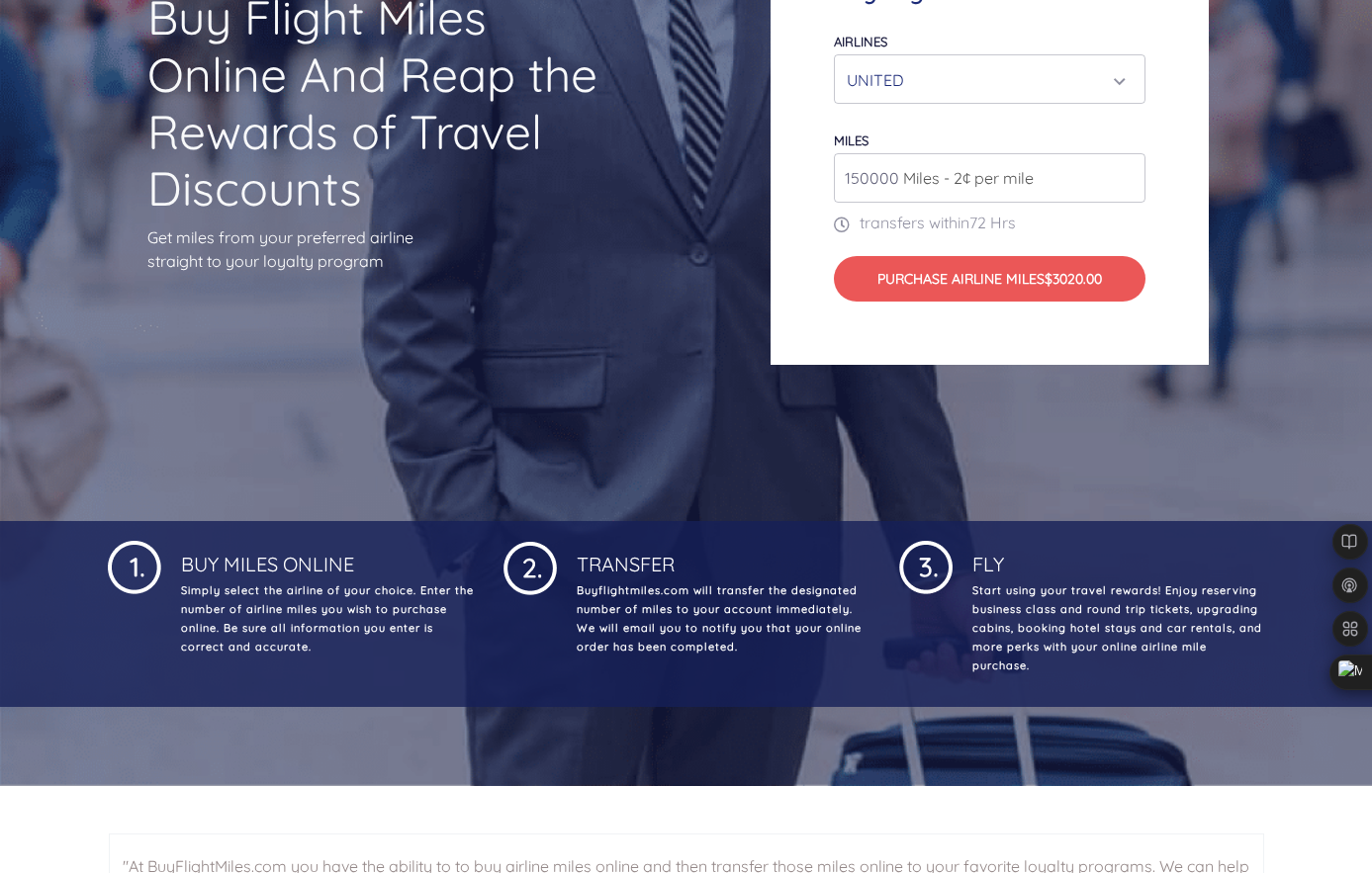 click on "150000" at bounding box center (989, 178) 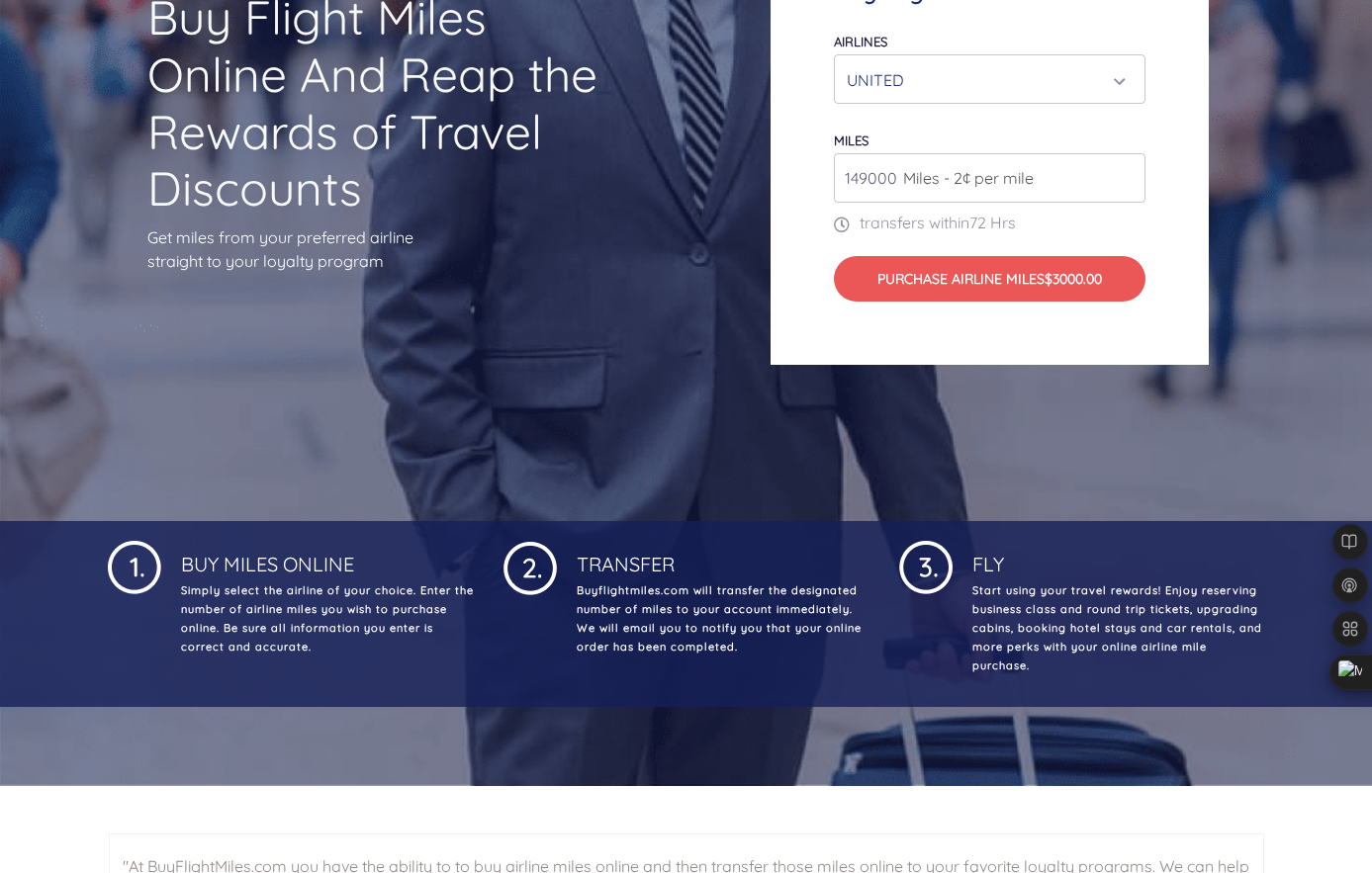 click on "149000" at bounding box center (989, 178) 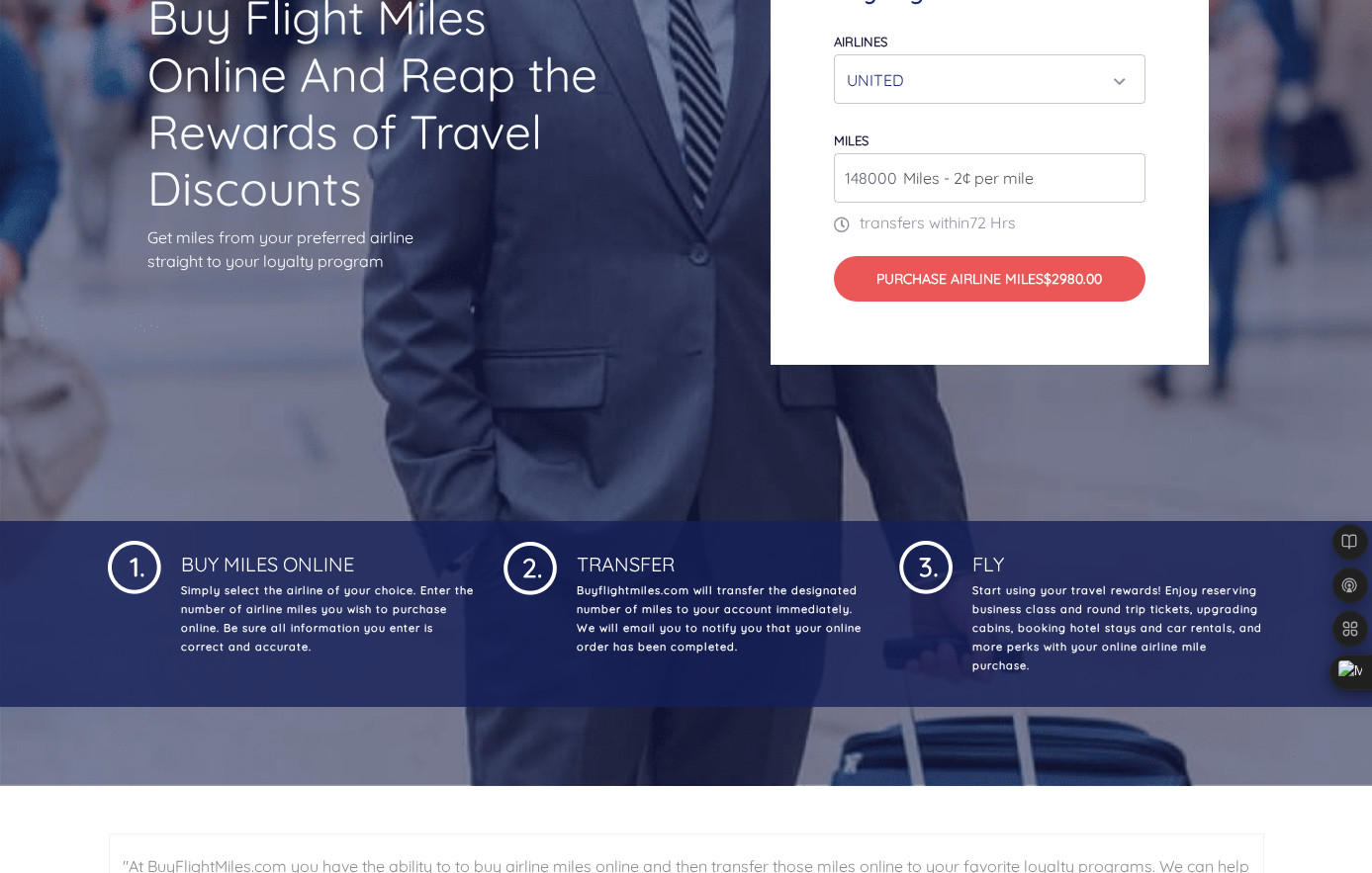 click on "148000" at bounding box center (989, 178) 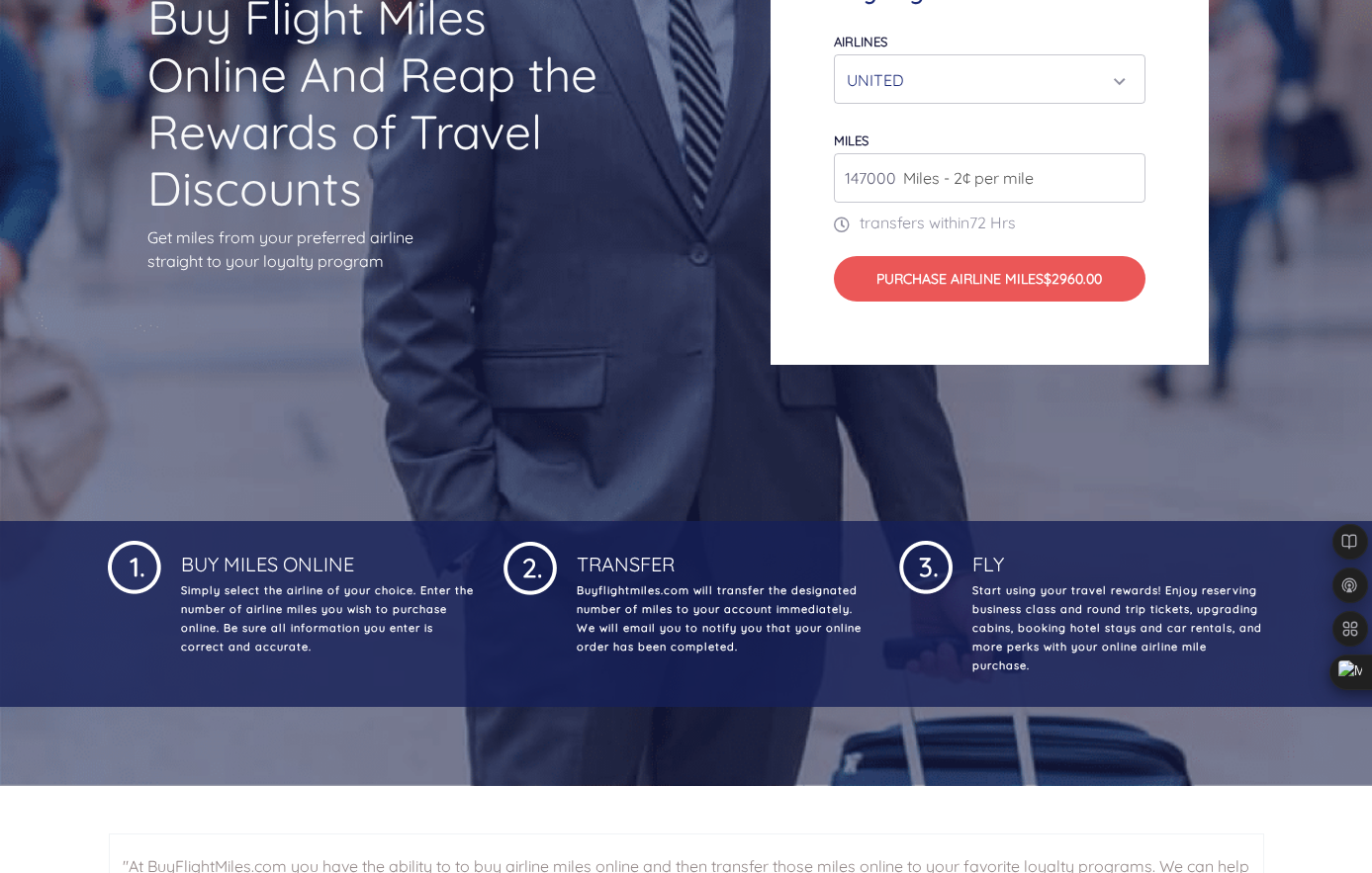 click on "147000" at bounding box center (989, 178) 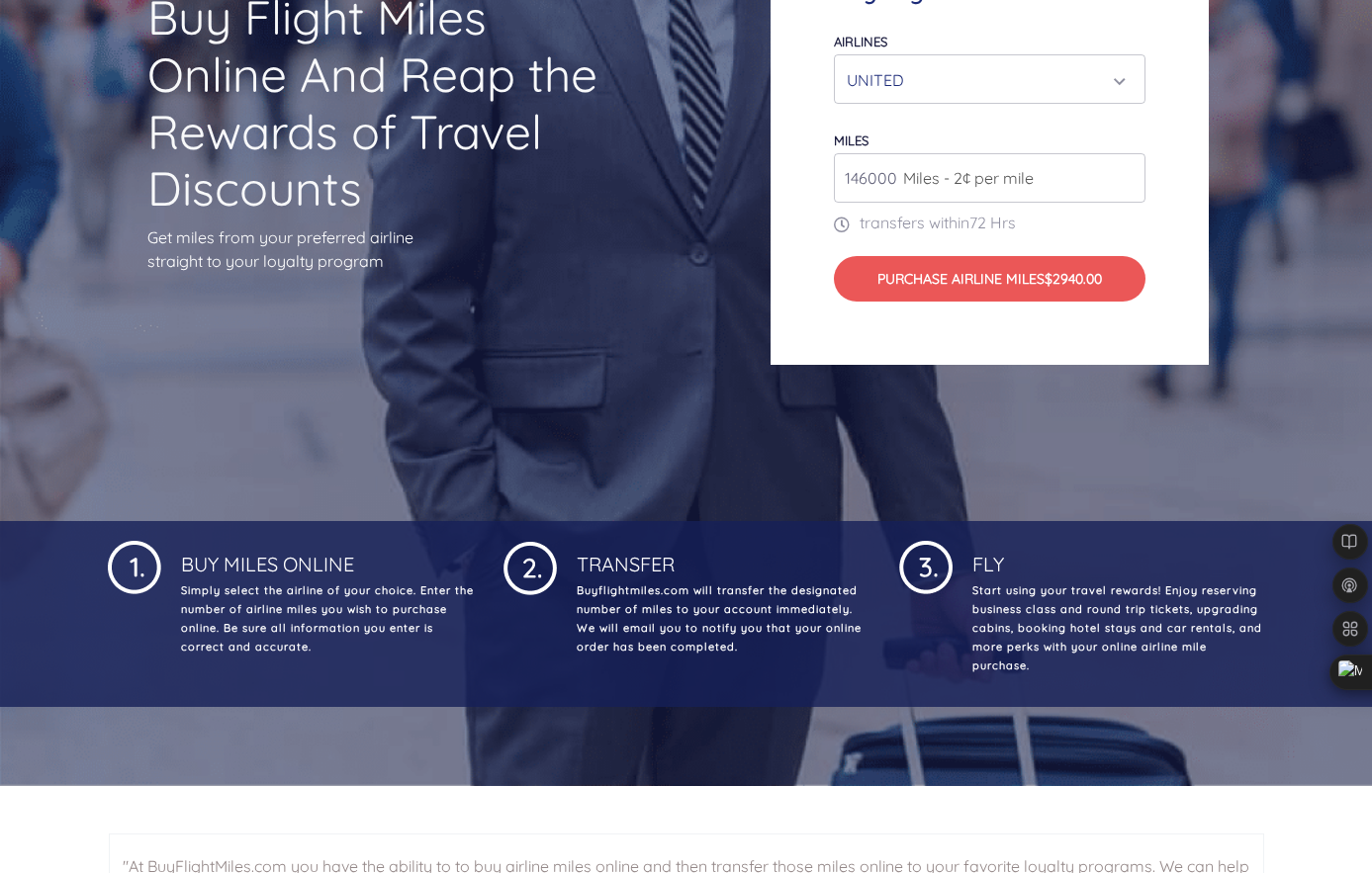 click on "146000" at bounding box center (989, 178) 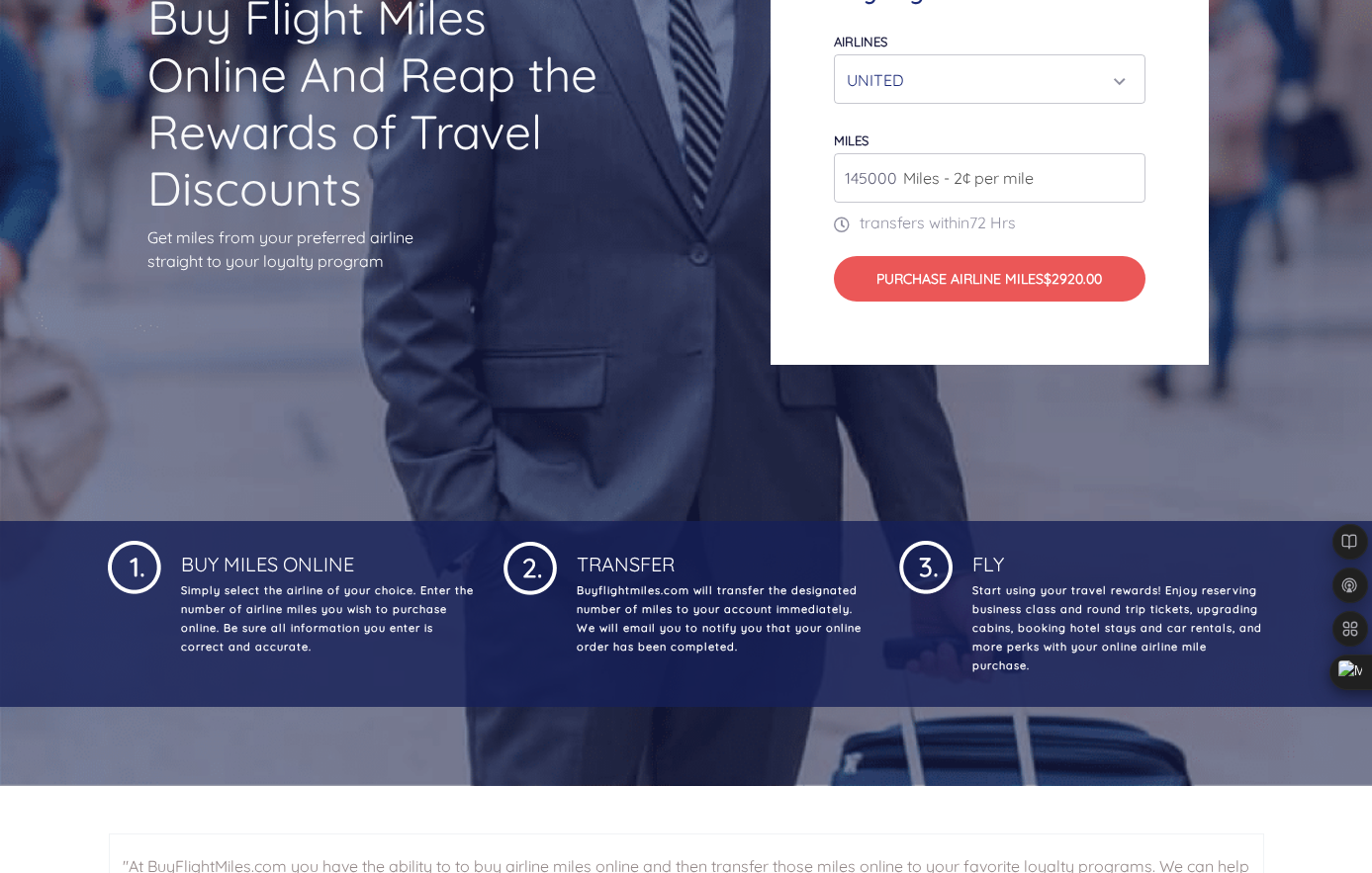 click on "145000" at bounding box center [989, 178] 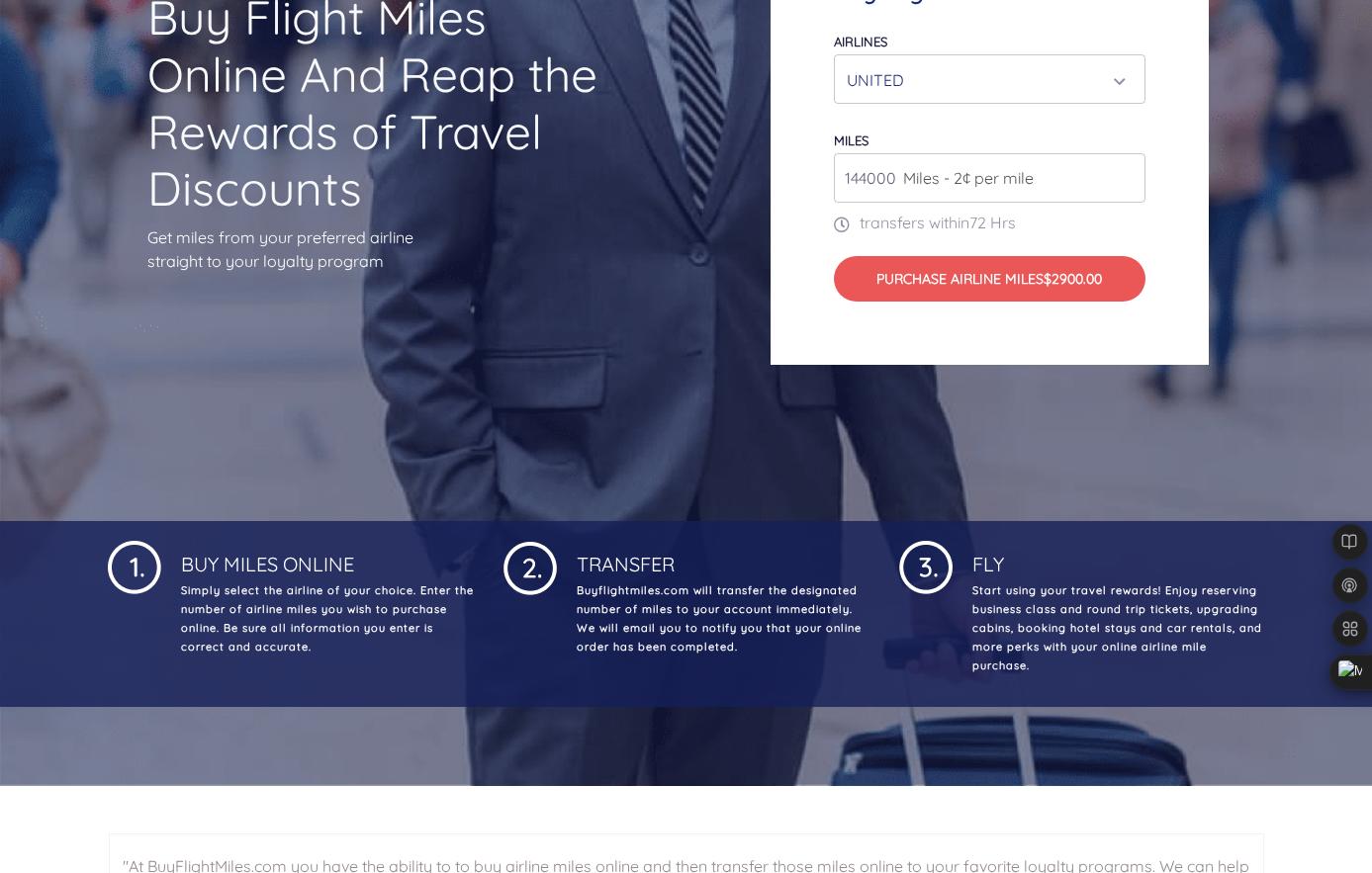 click on "144000" at bounding box center [989, 178] 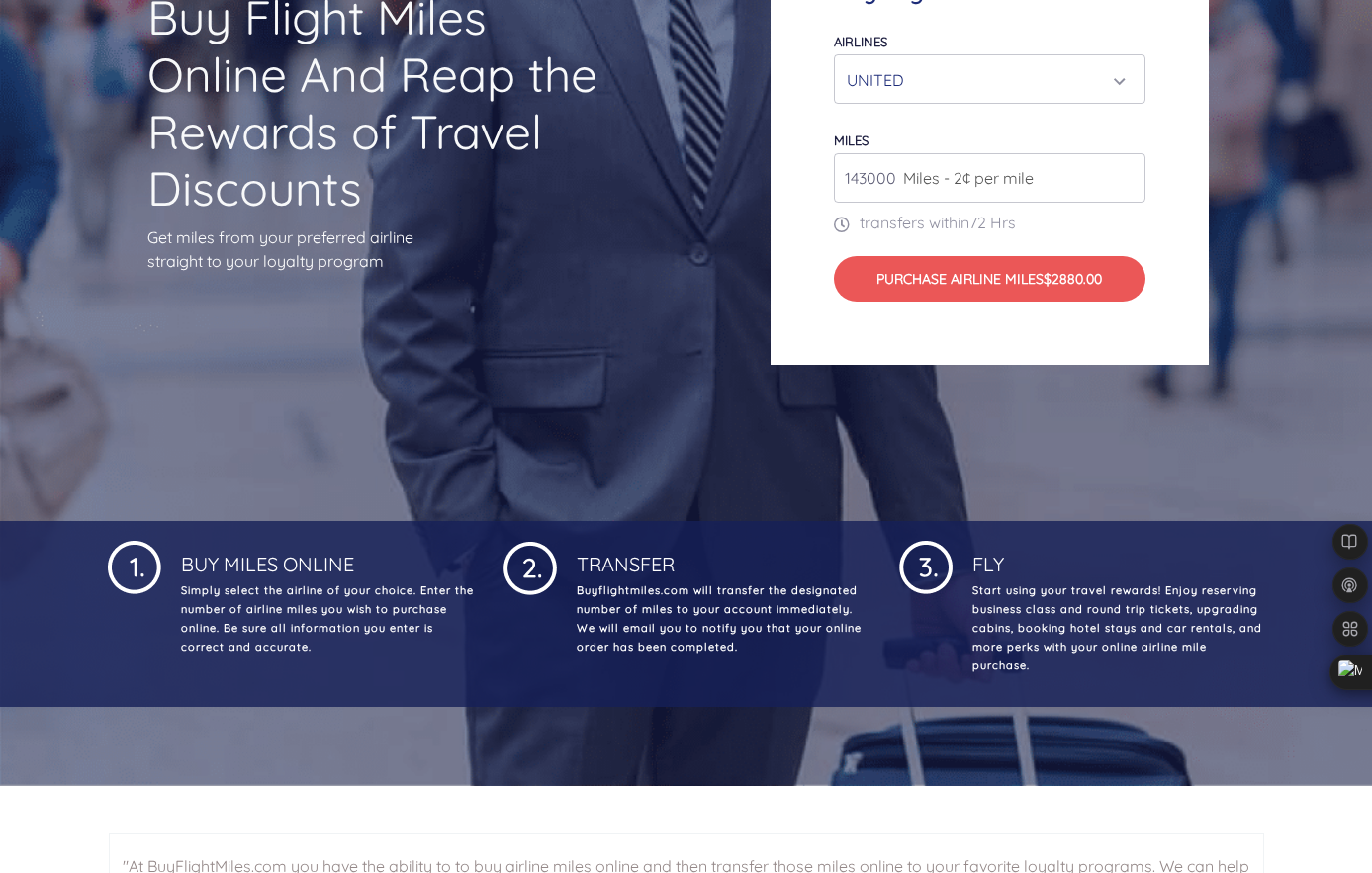 click on "143000" at bounding box center (989, 178) 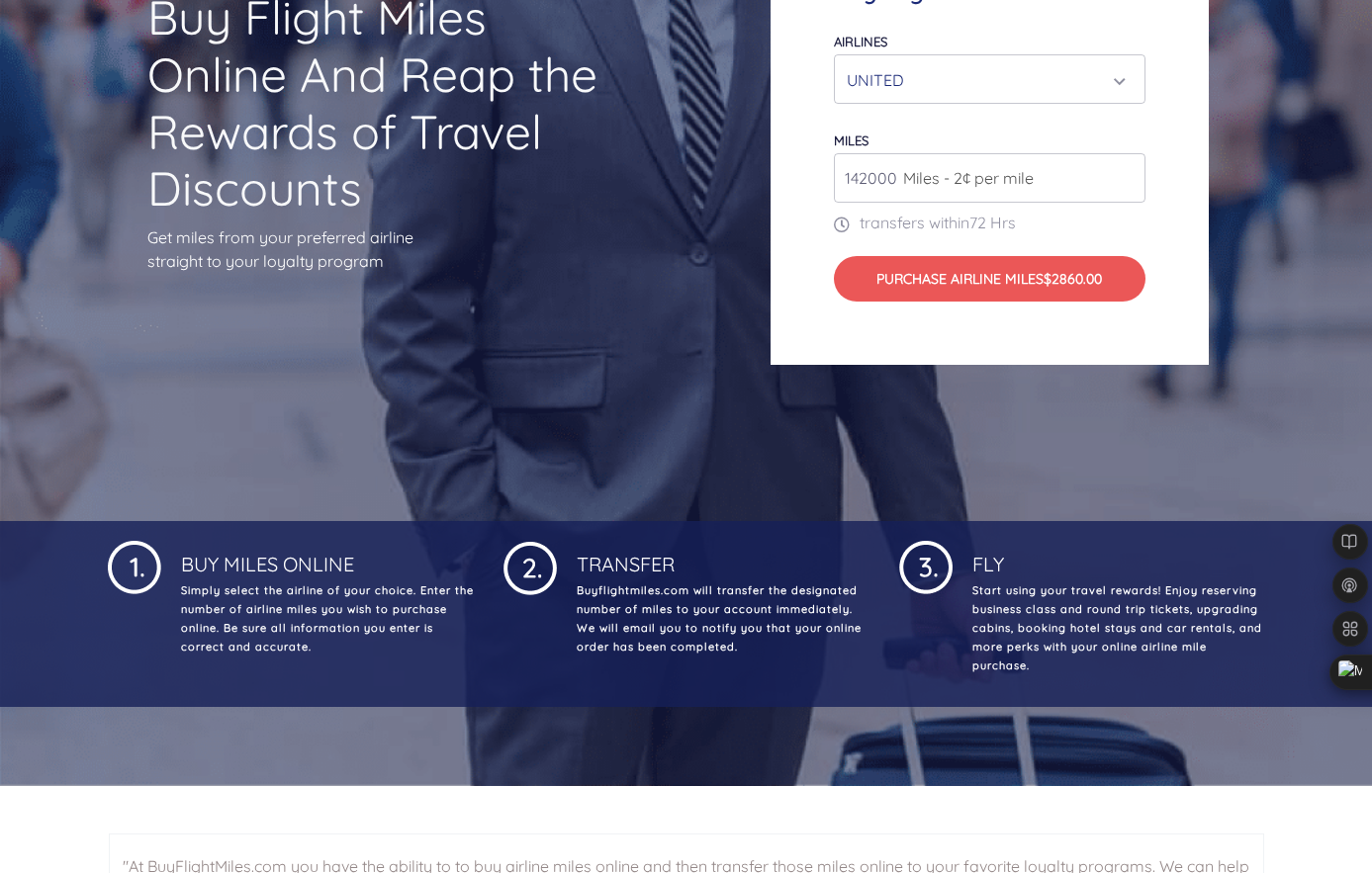 click on "142000" at bounding box center (989, 178) 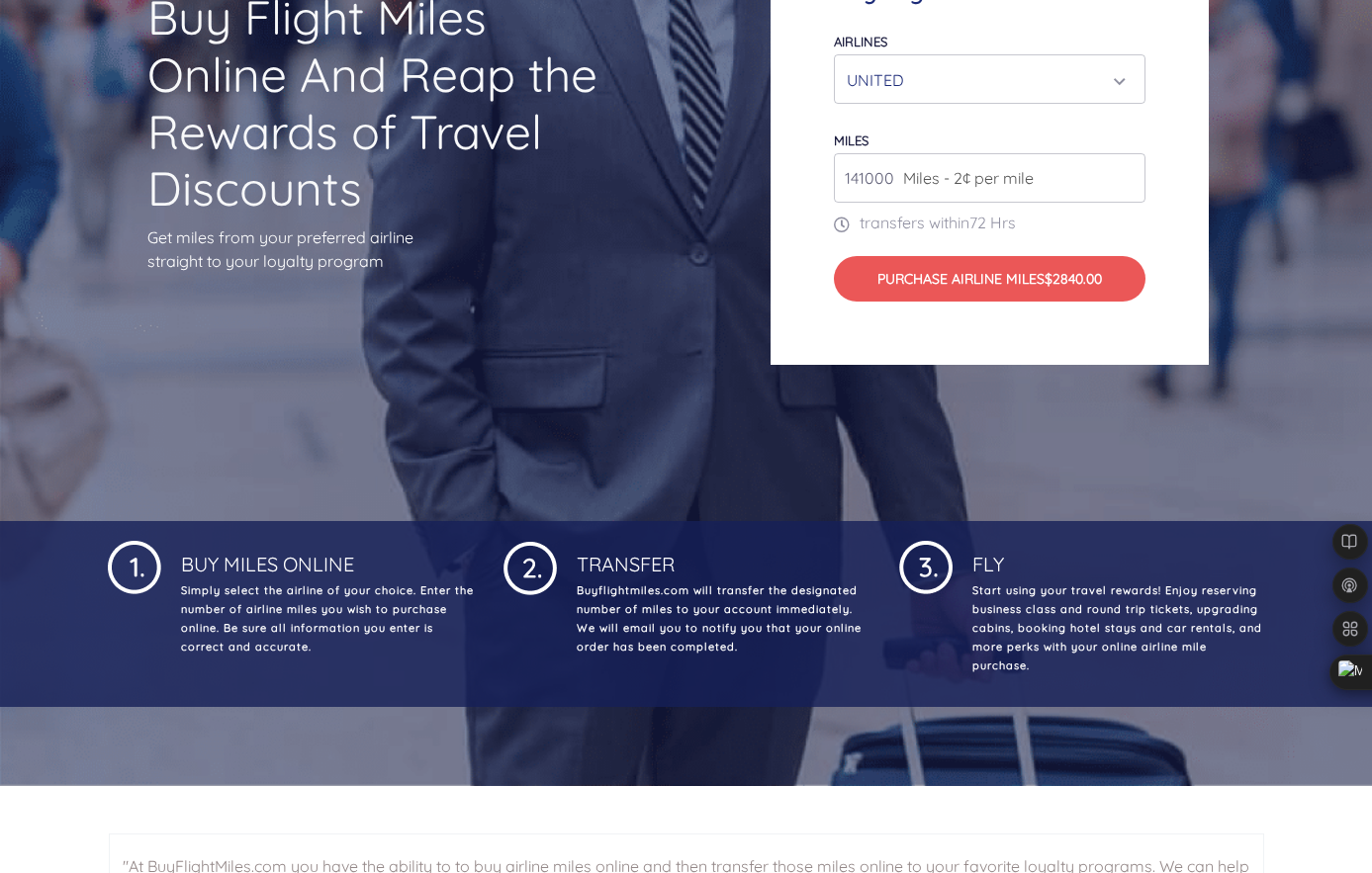 click on "141000" at bounding box center [989, 178] 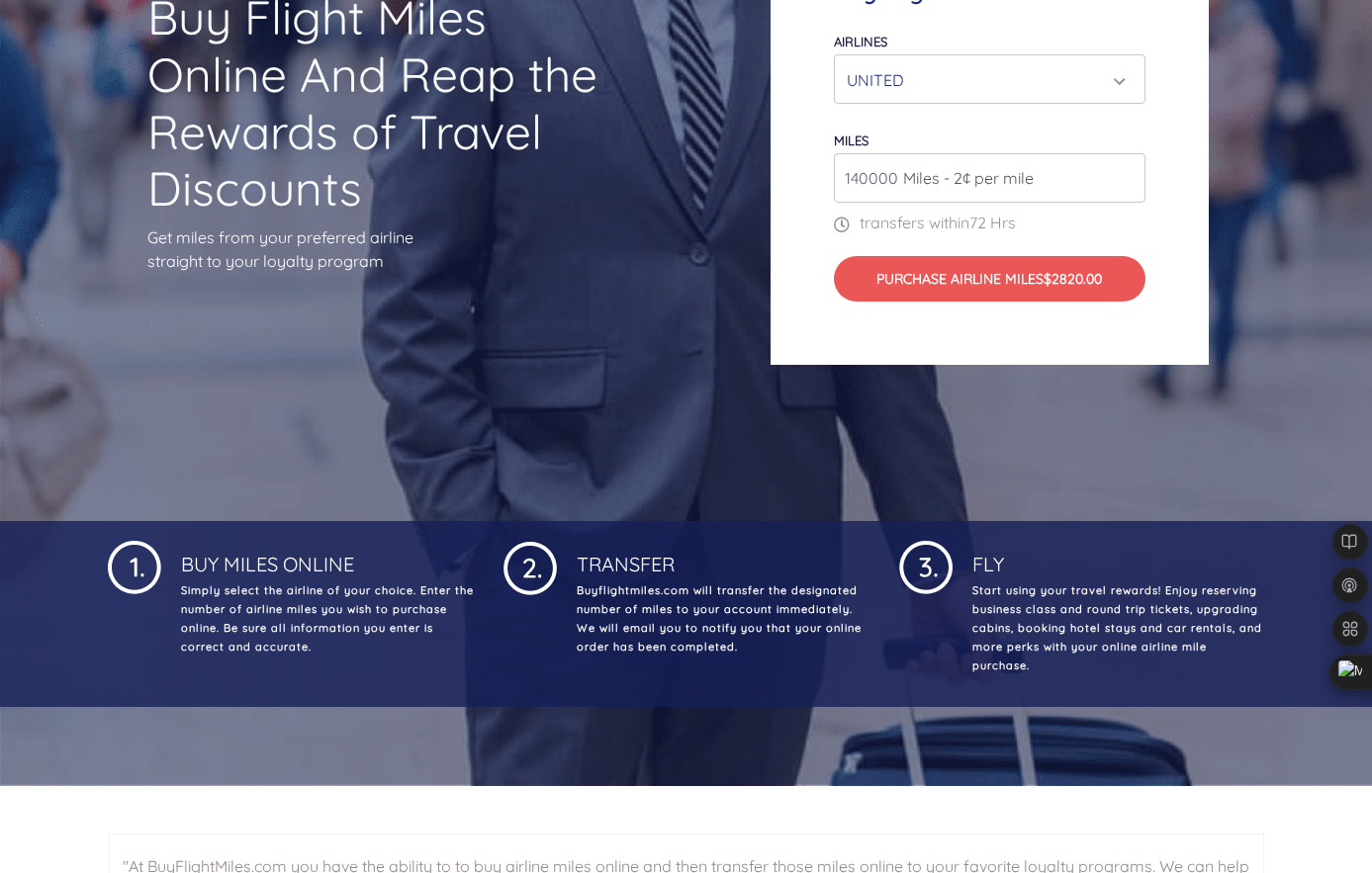 type on "140000" 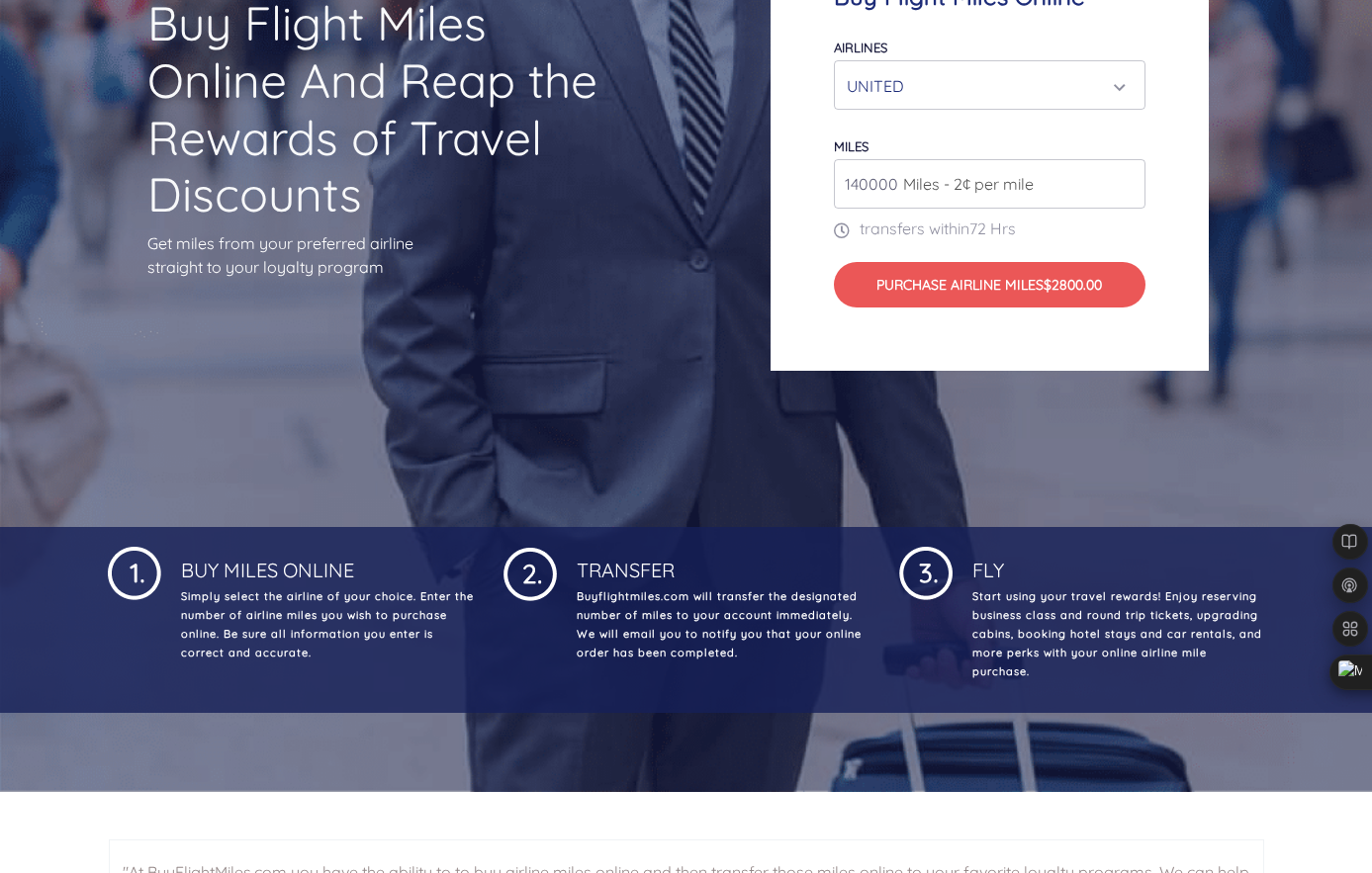 scroll, scrollTop: 0, scrollLeft: 0, axis: both 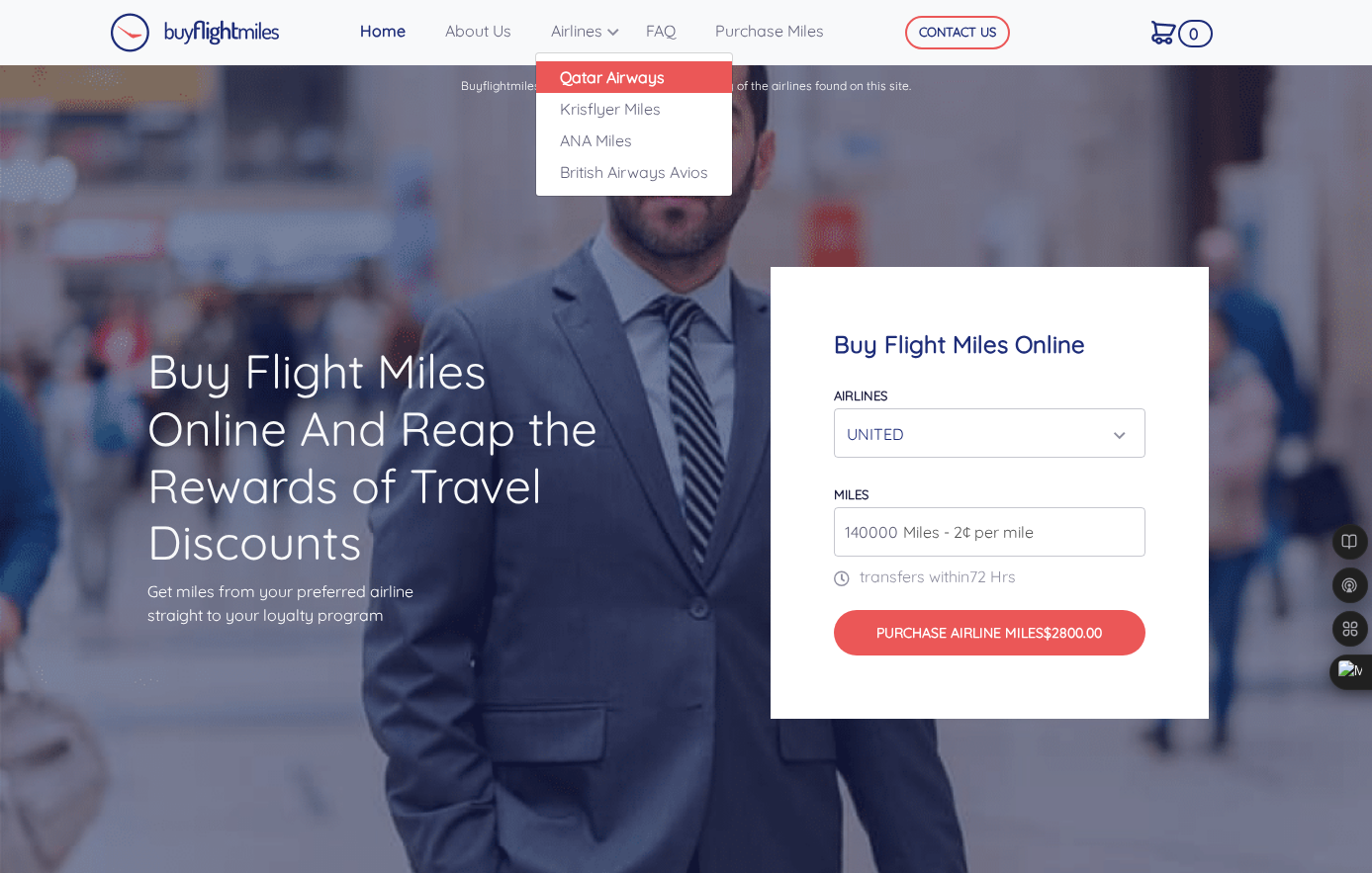 click on "Qatar Airways" at bounding box center [634, 77] 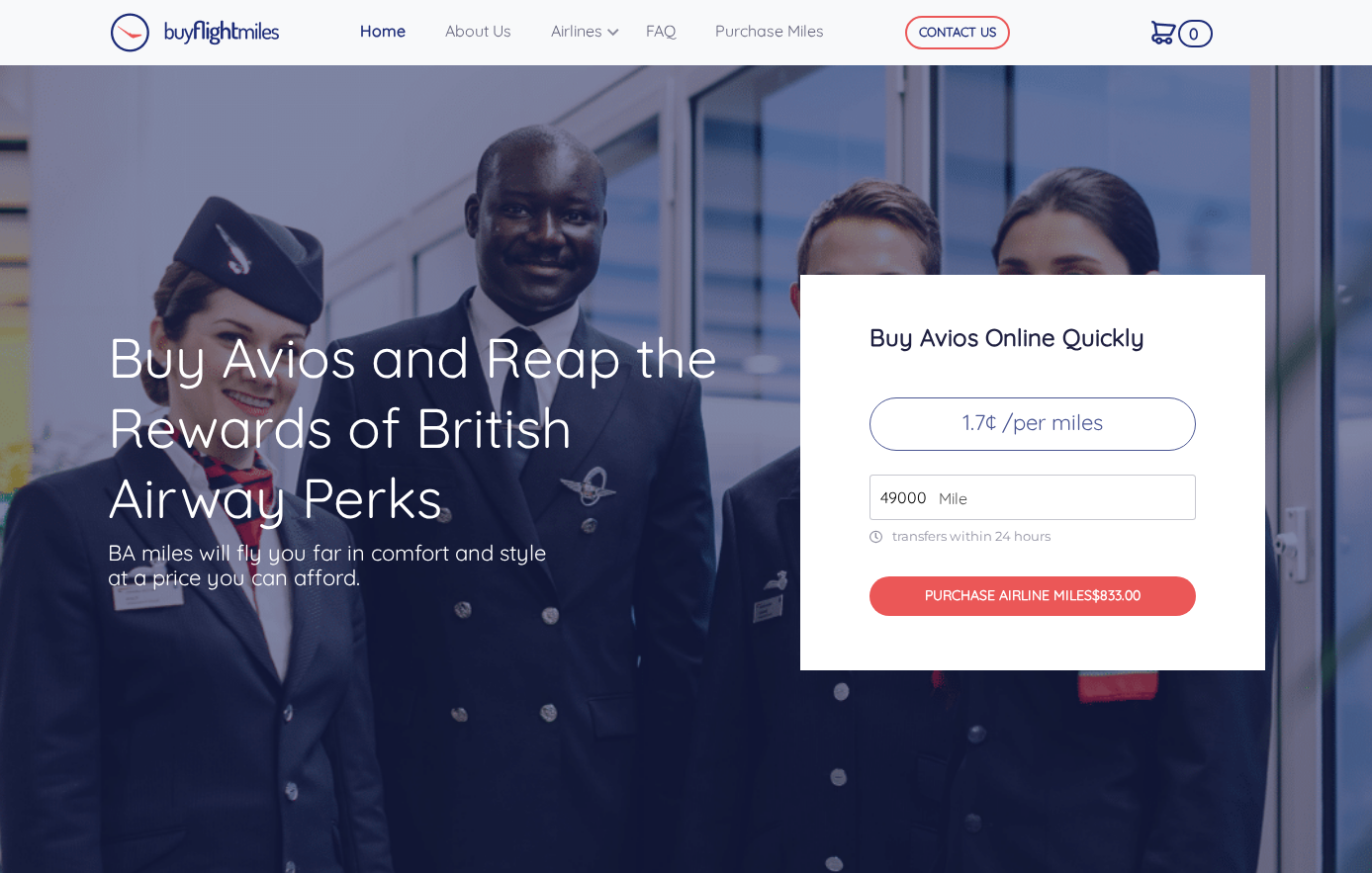 scroll, scrollTop: 0, scrollLeft: 0, axis: both 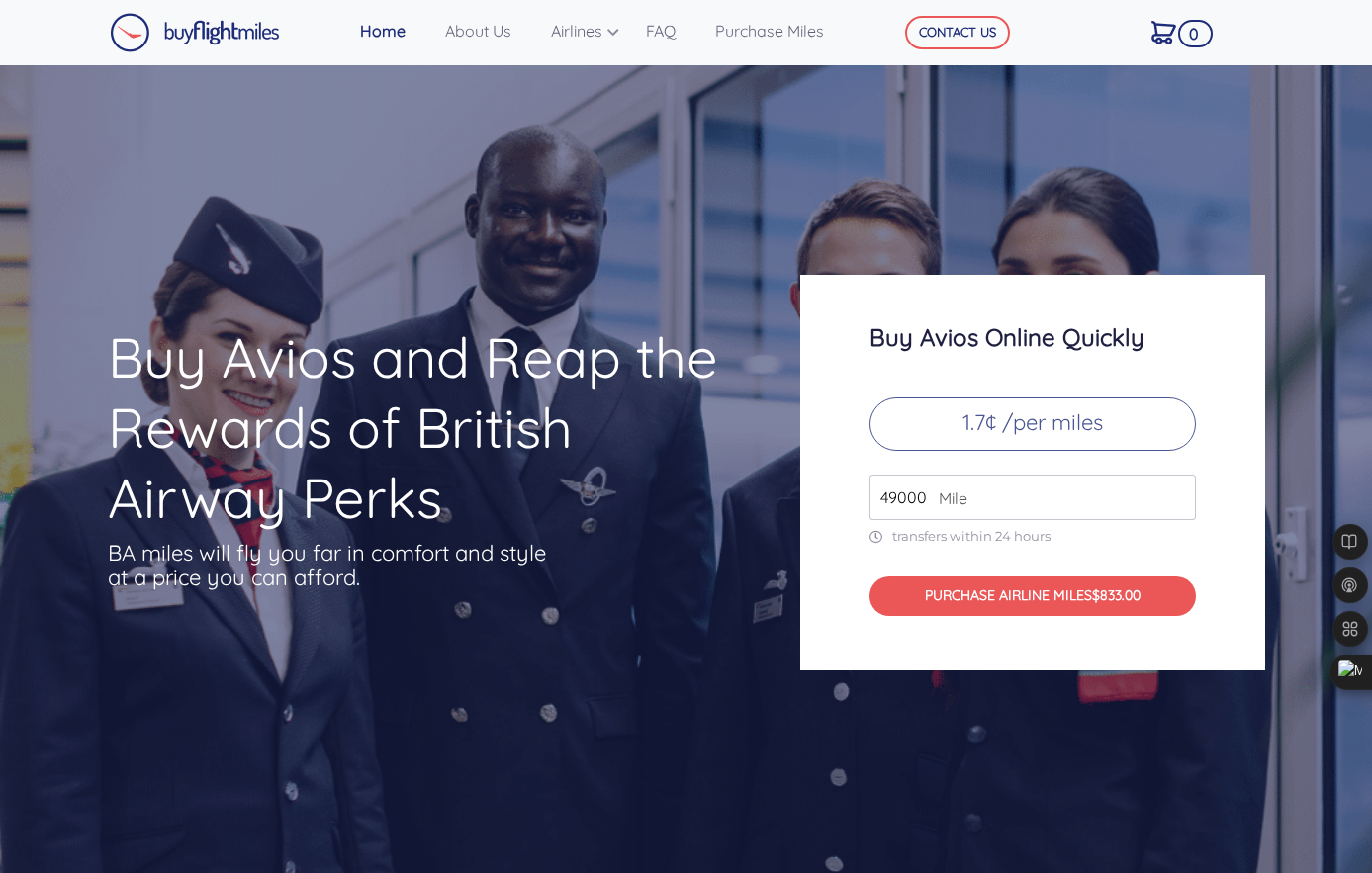 click on "Home" at bounding box center (395, 31) 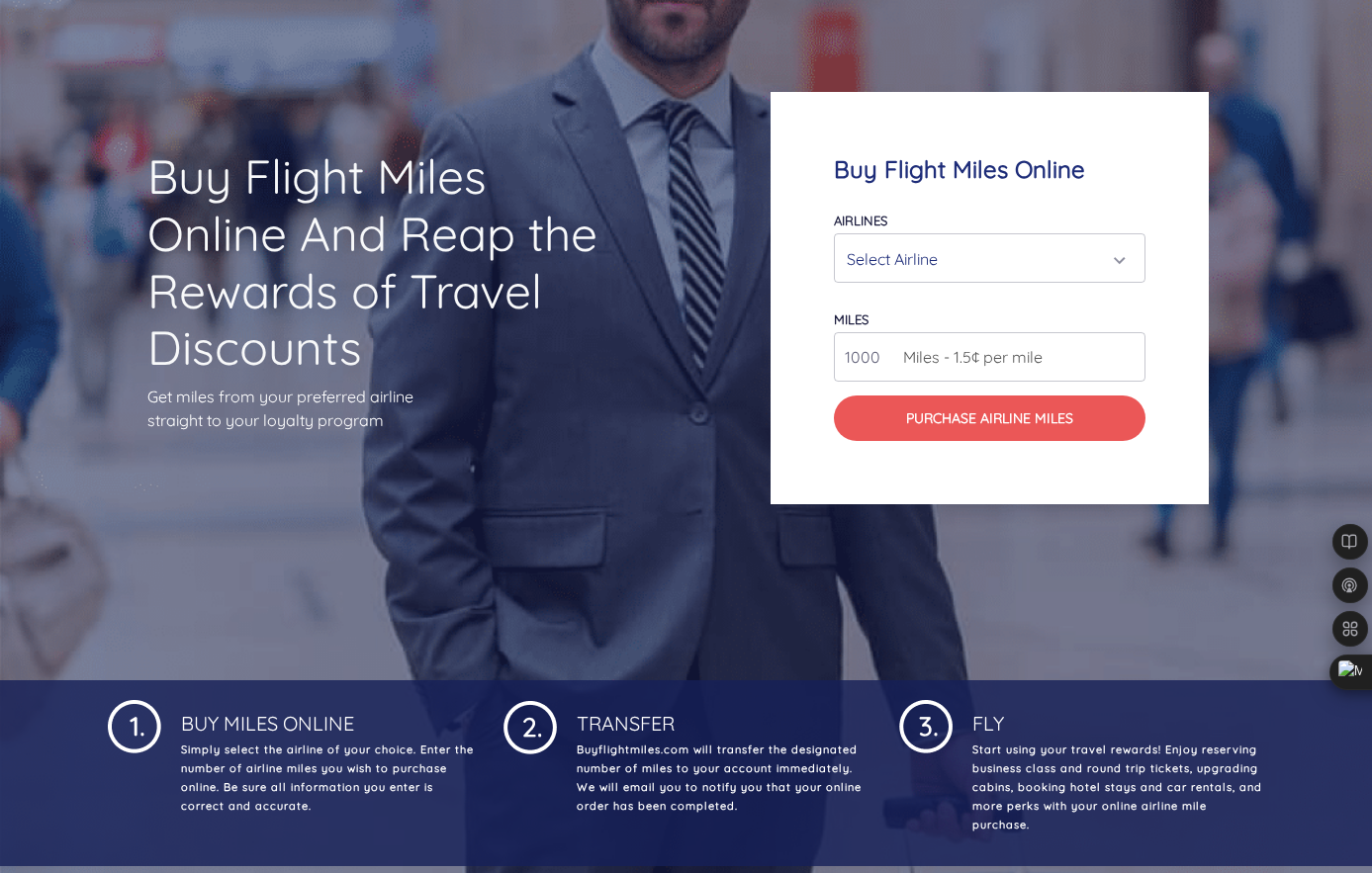 scroll, scrollTop: 162, scrollLeft: 0, axis: vertical 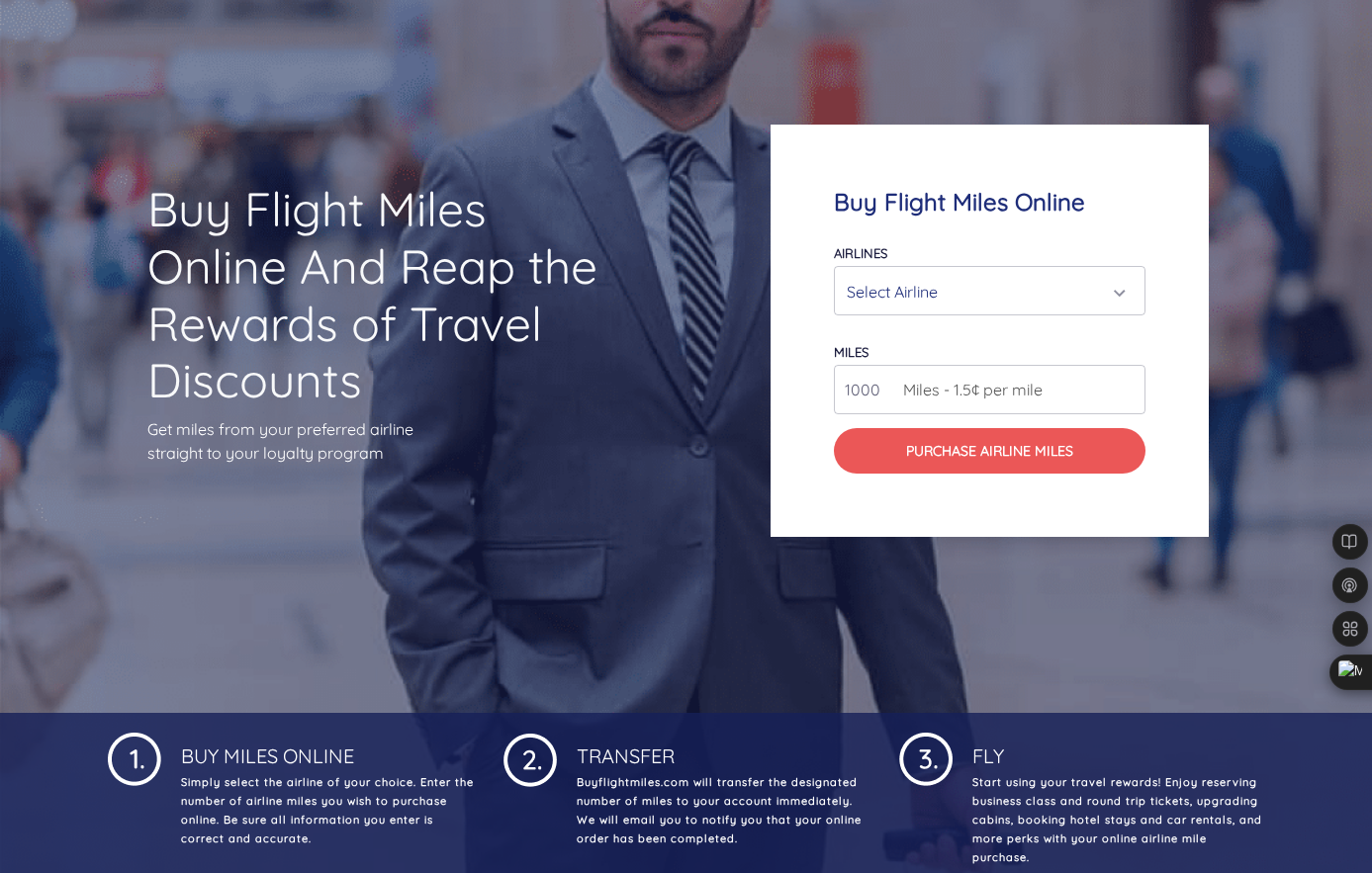 click on "Select Airline" at bounding box center (983, 292) 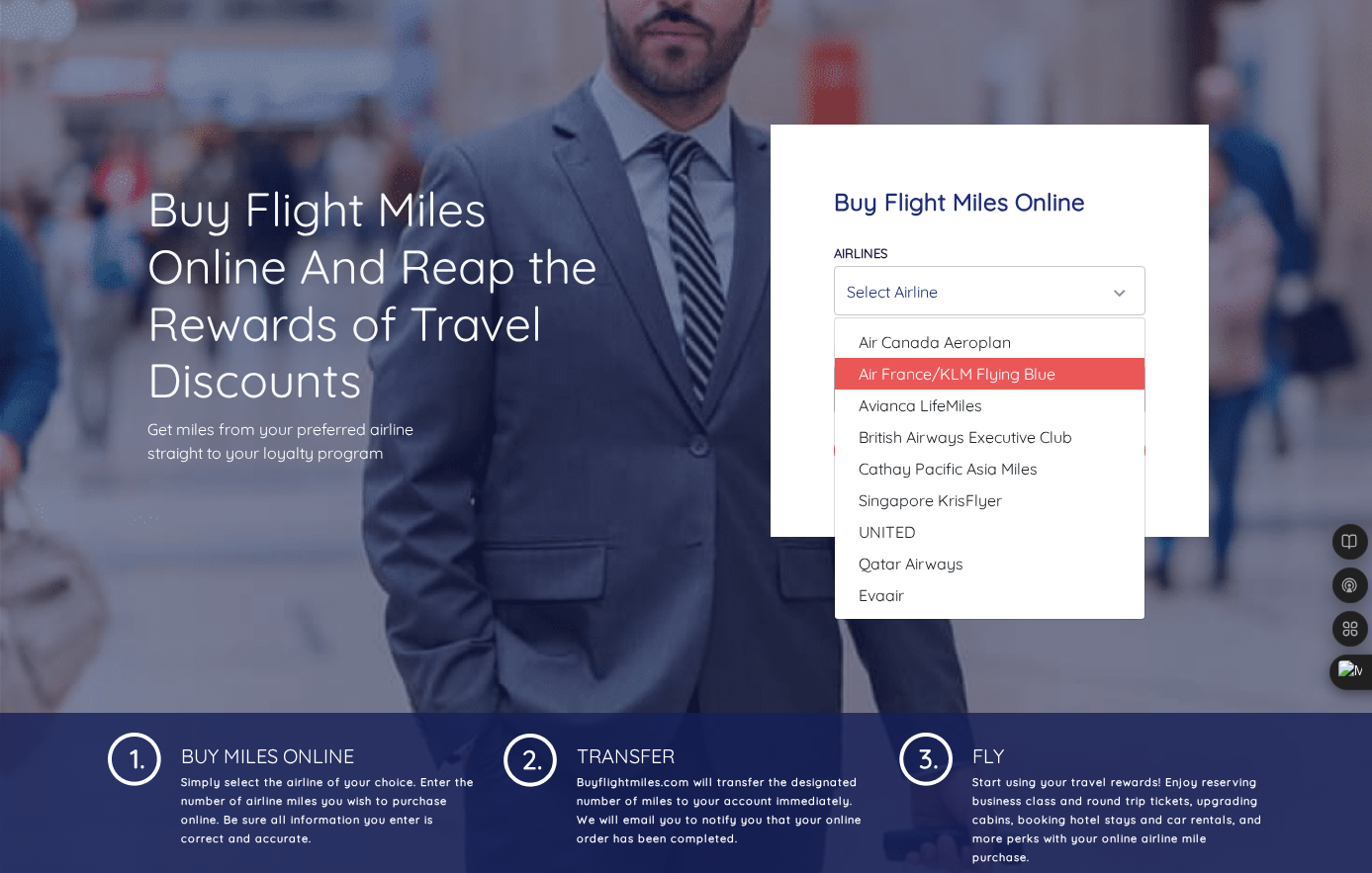click on "Air France/KLM Flying Blue" at bounding box center (957, 374) 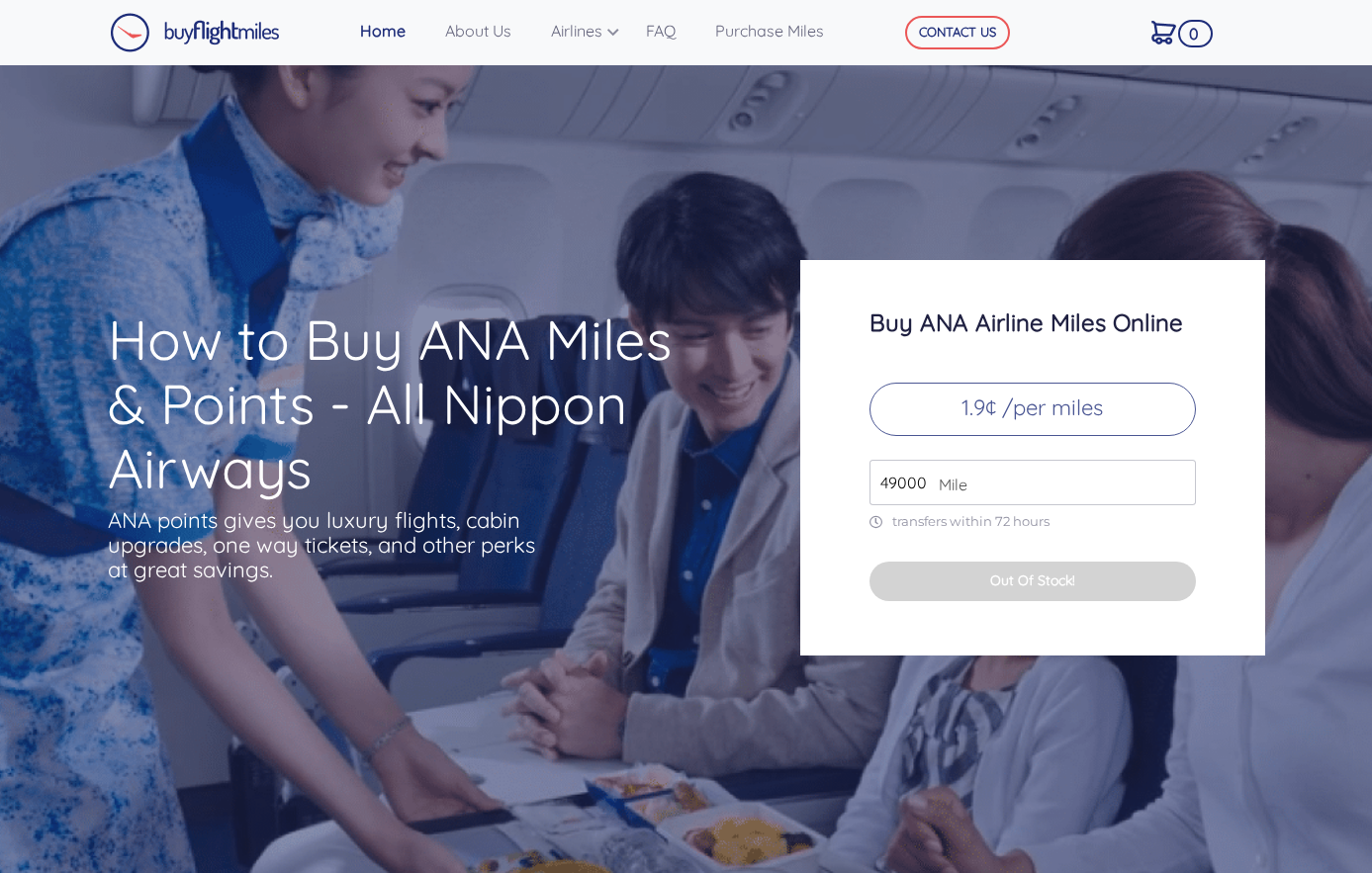scroll, scrollTop: 4, scrollLeft: 0, axis: vertical 